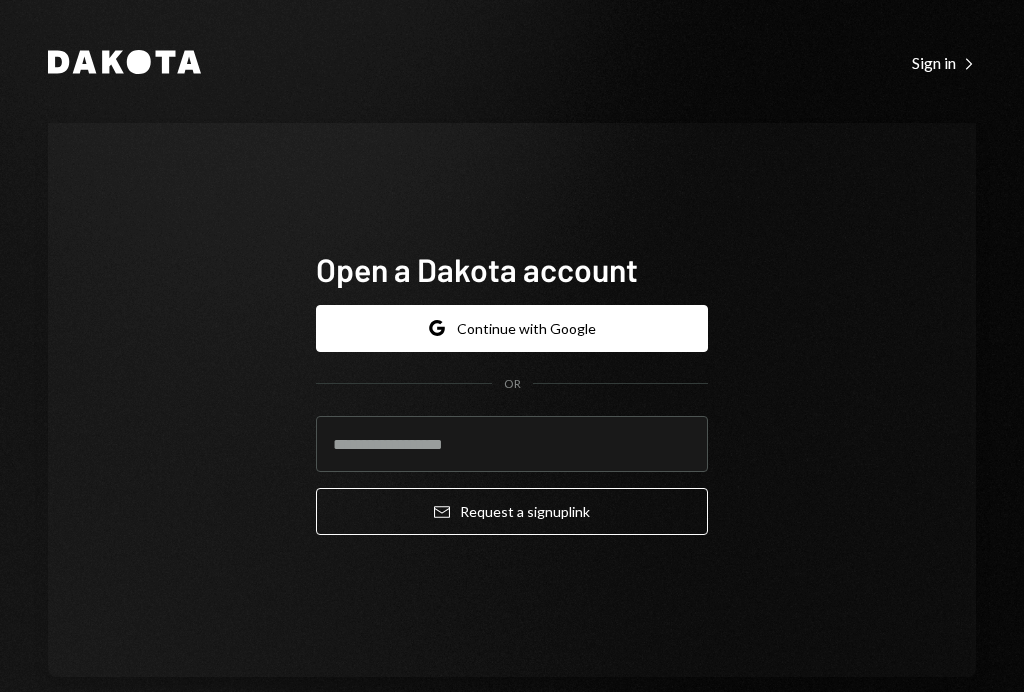 scroll, scrollTop: 0, scrollLeft: 0, axis: both 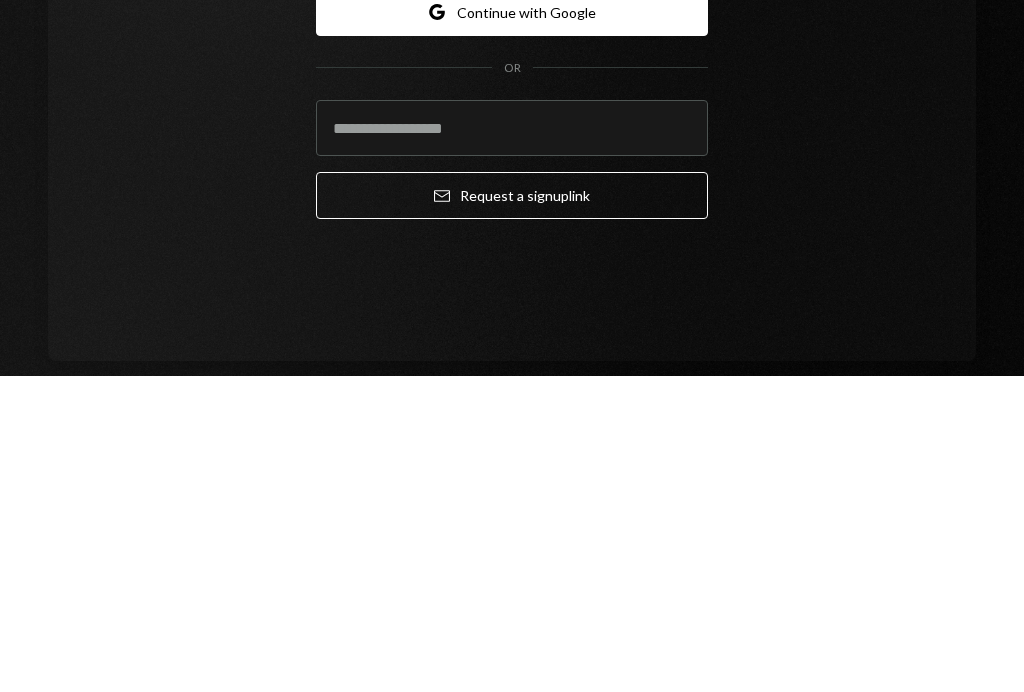 click on "OR" at bounding box center [512, 384] 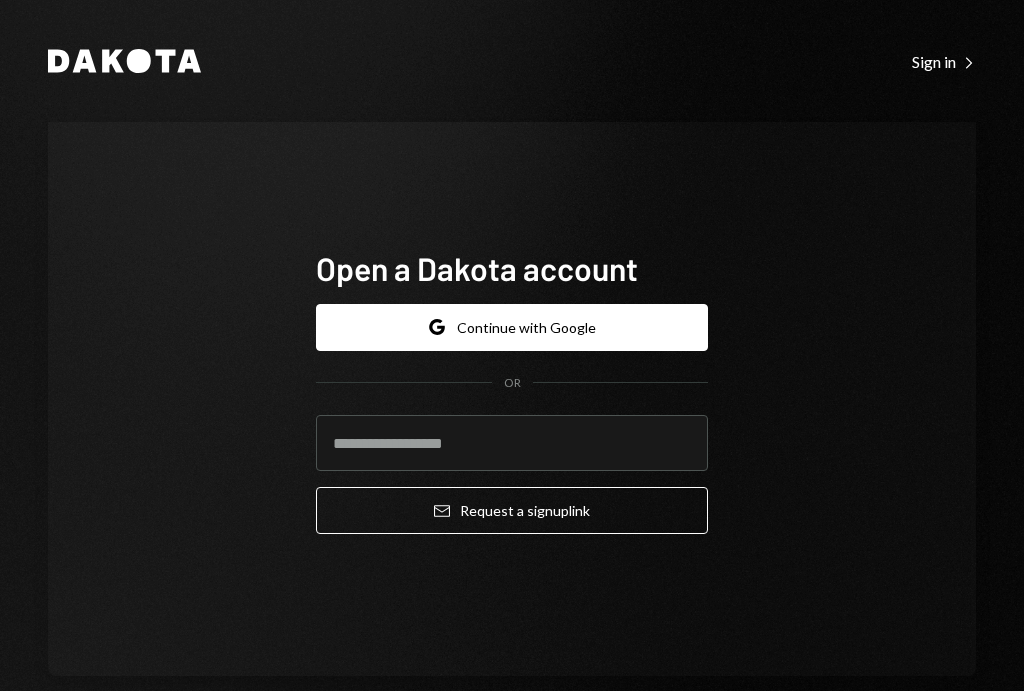 click at bounding box center [512, 444] 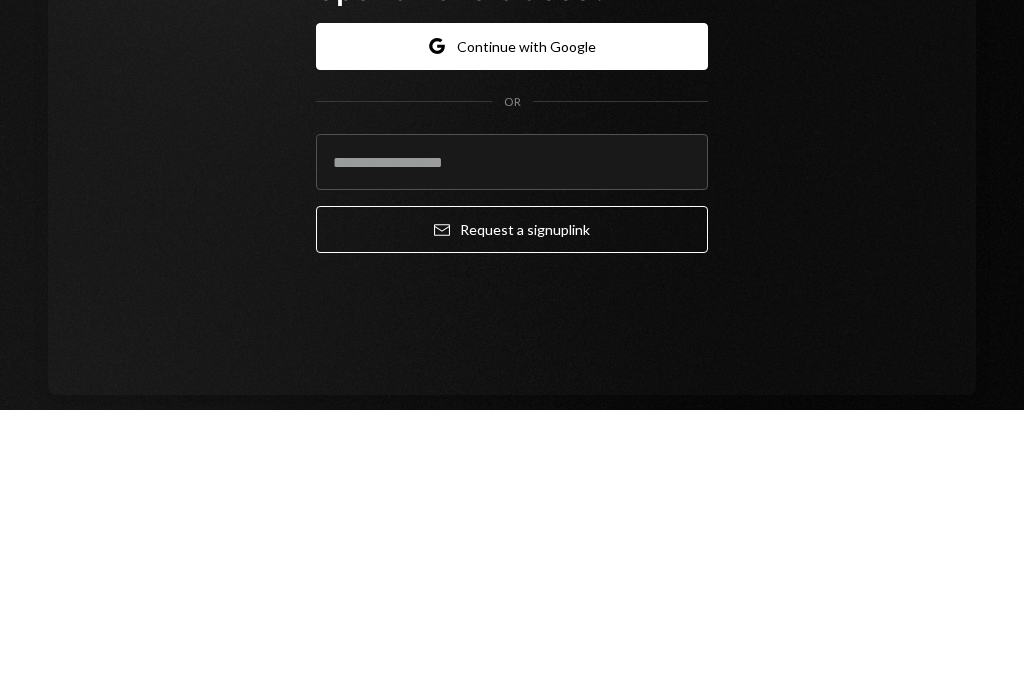 click at bounding box center (512, 444) 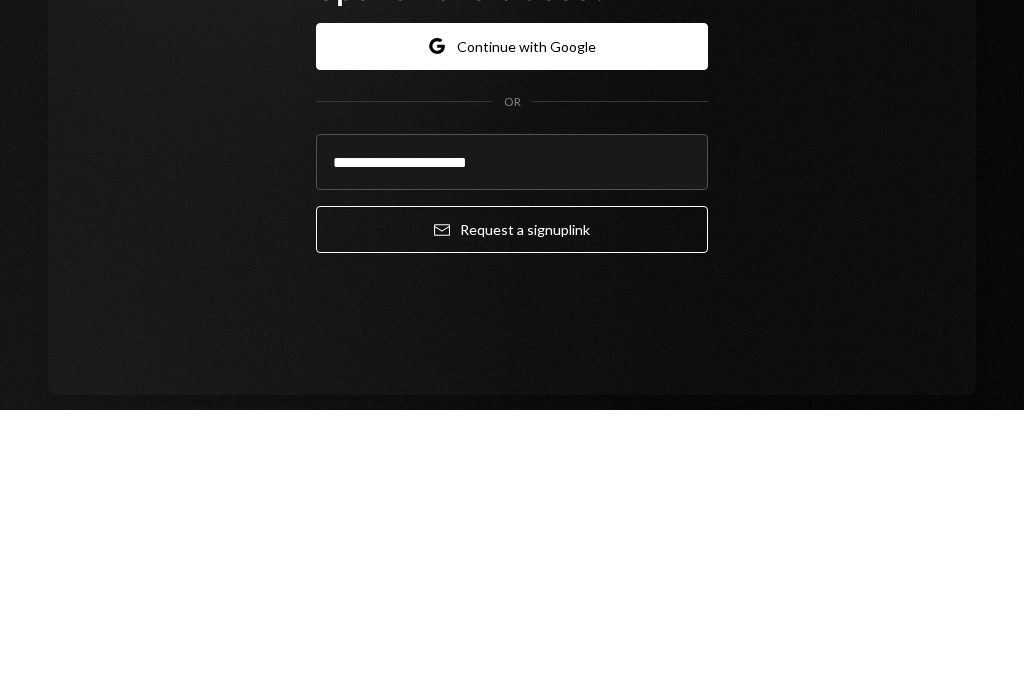 type on "**********" 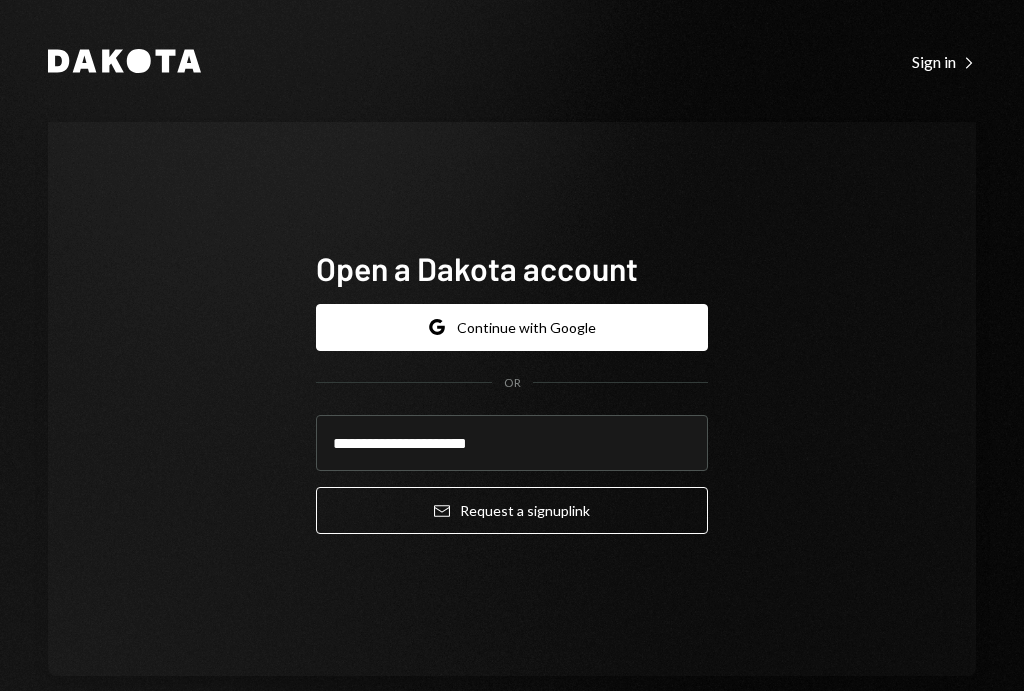 click on "Email Request a sign  up  link" at bounding box center (512, 511) 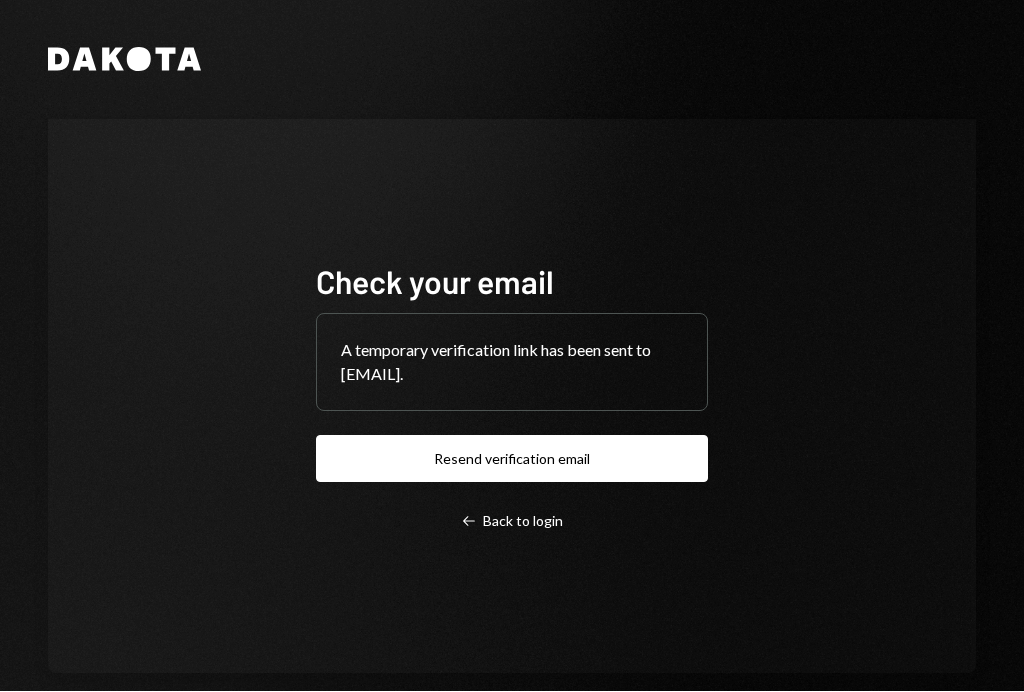 scroll, scrollTop: 0, scrollLeft: 0, axis: both 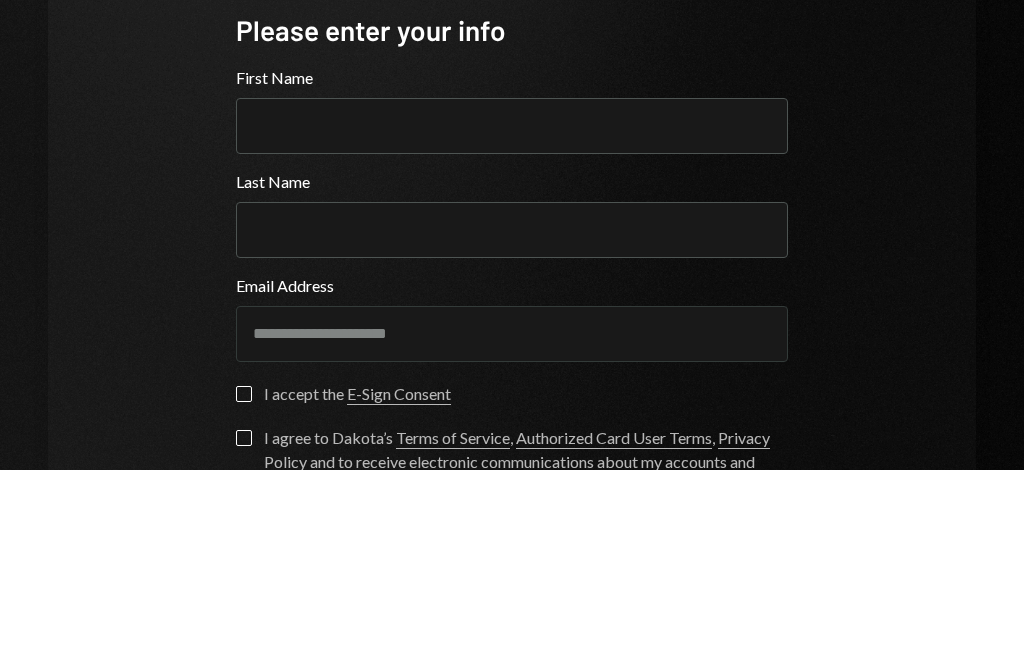 paste on "**********" 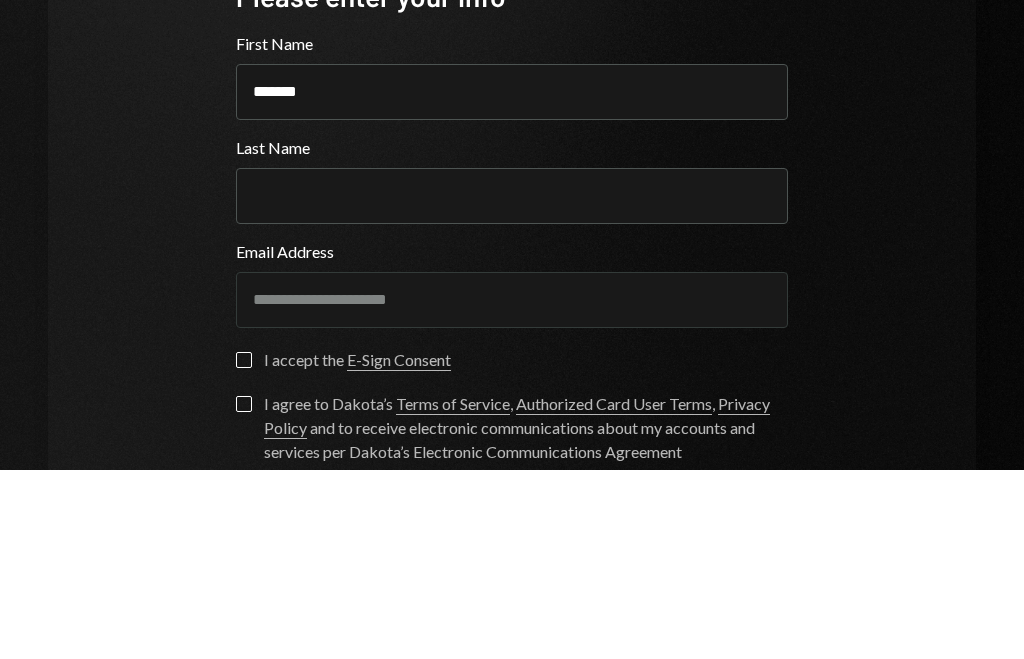 scroll, scrollTop: 39, scrollLeft: 0, axis: vertical 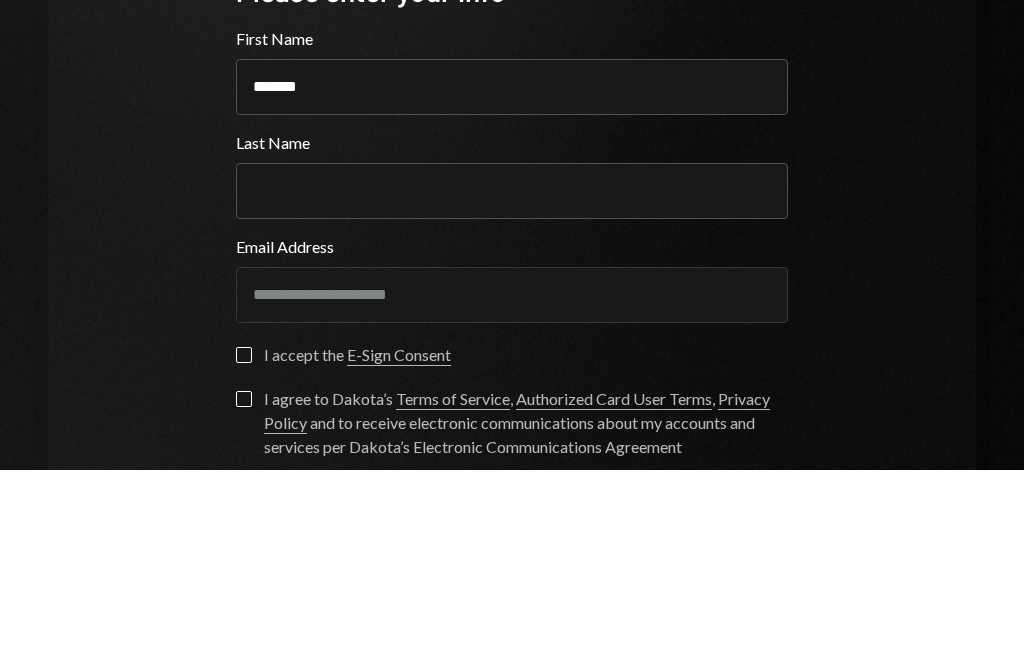 type on "*******" 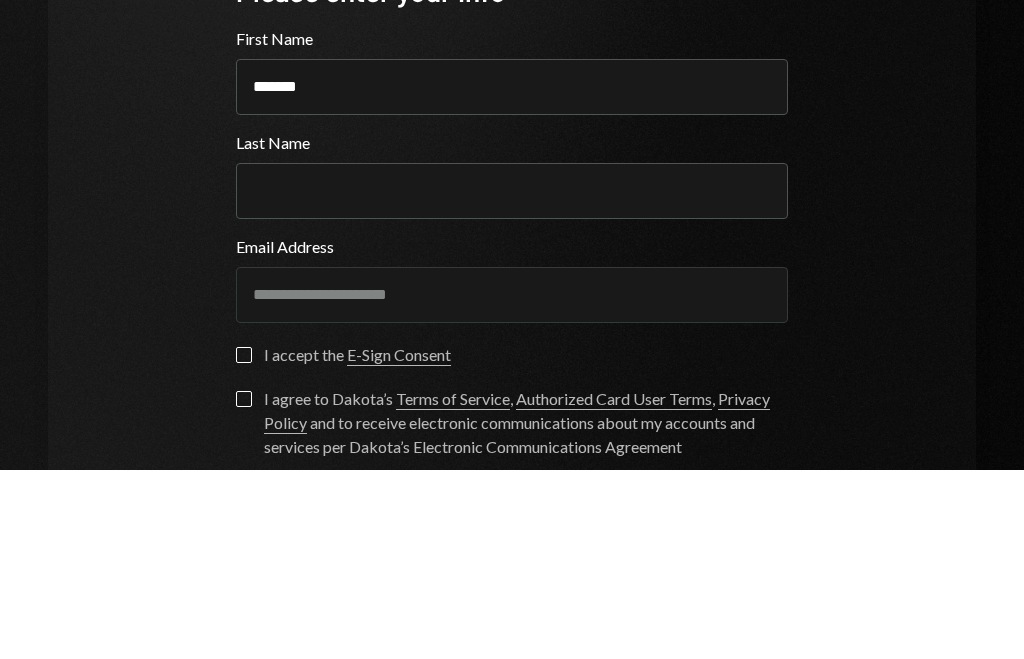 paste on "**********" 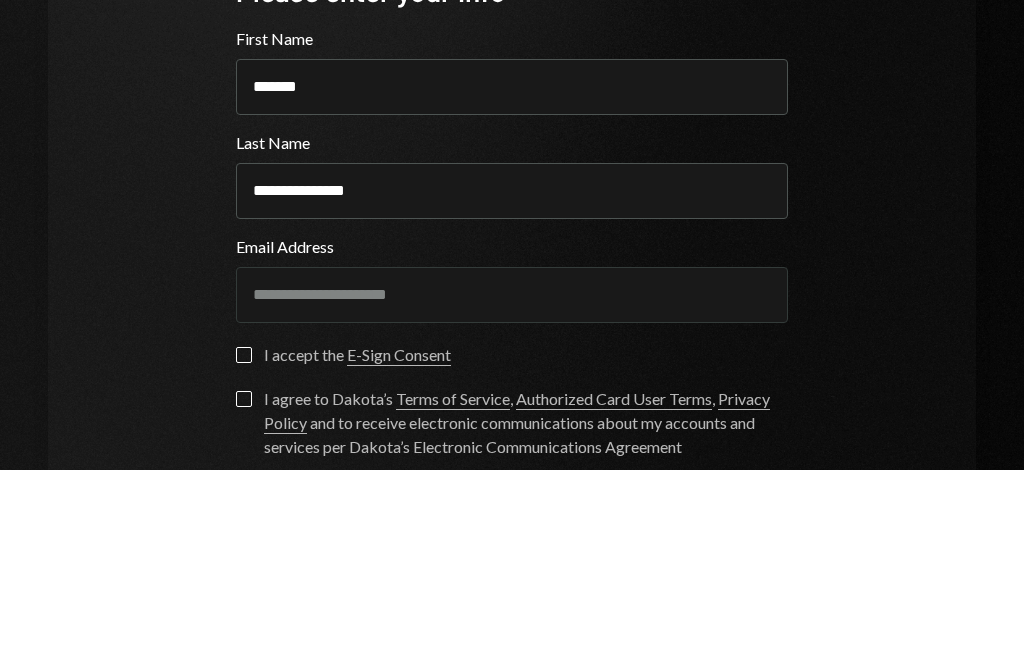 click on "**********" at bounding box center (512, 380) 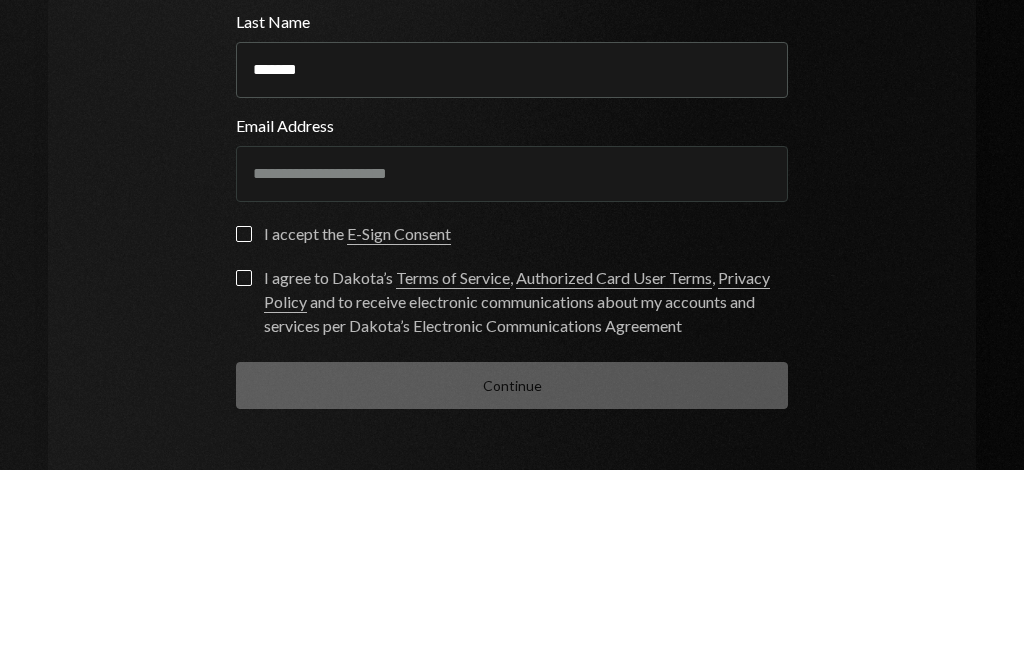 scroll, scrollTop: 159, scrollLeft: 0, axis: vertical 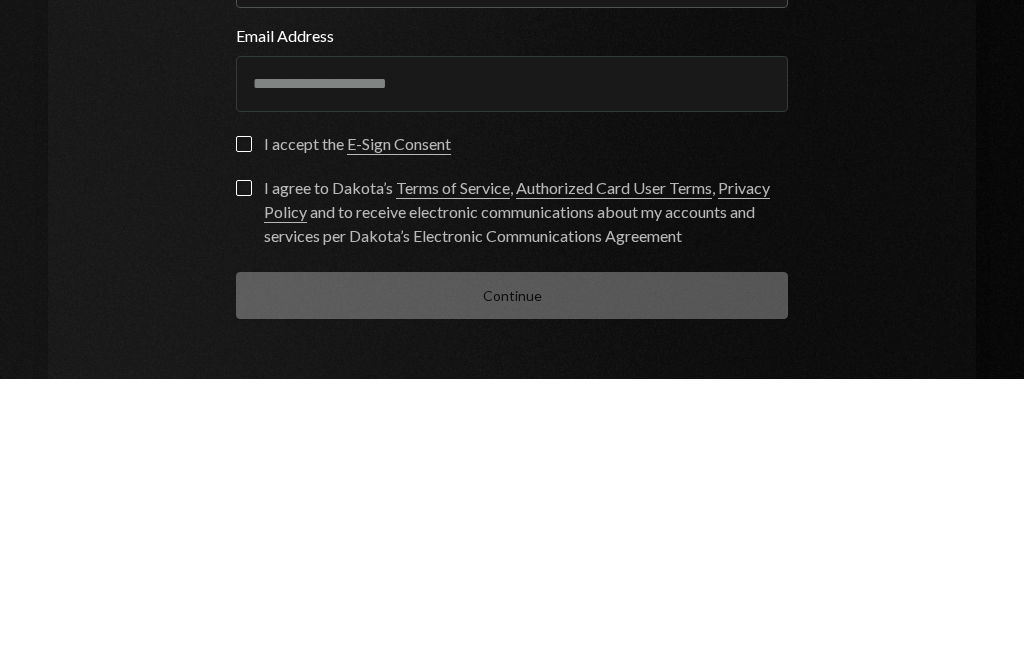 type on "*******" 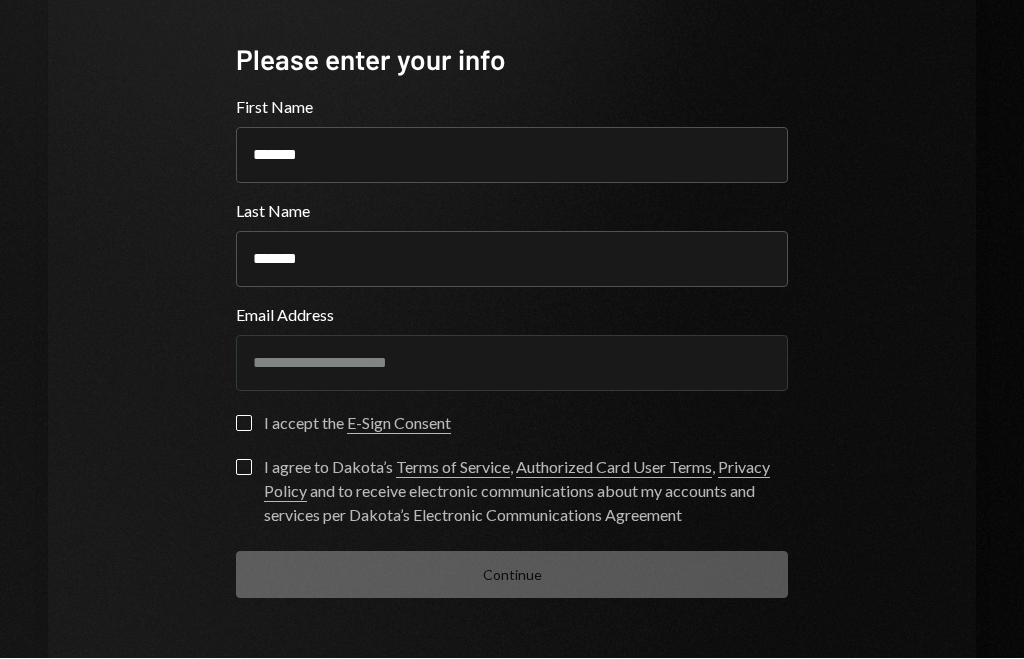click on "**********" at bounding box center (512, 347) 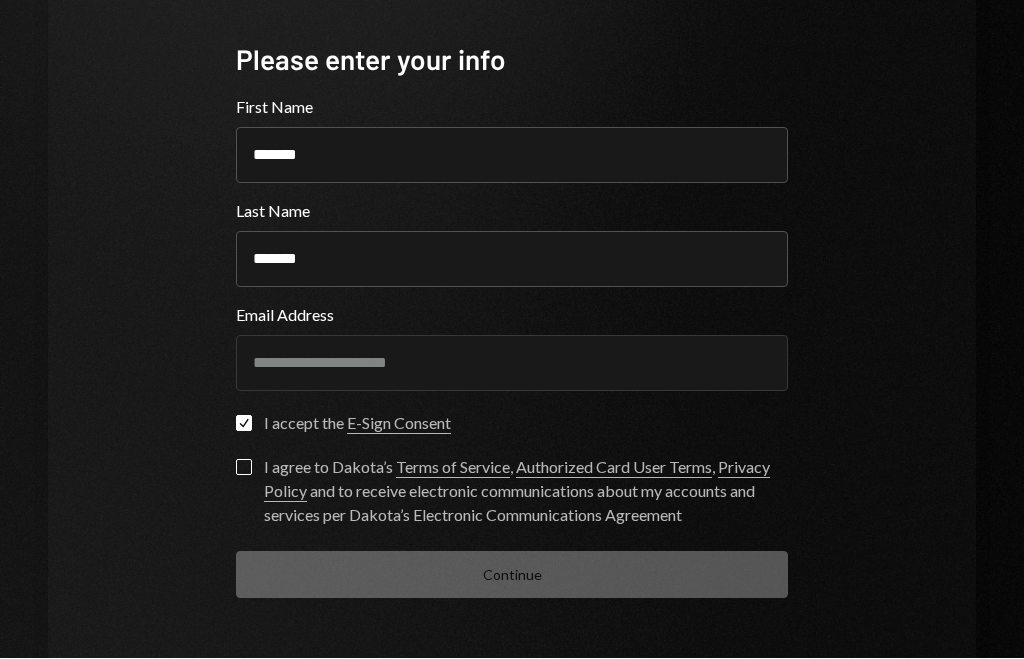 click on "I agree to Dakota’s   Terms of Service ,   Authorized Card User Terms ,   Privacy Policy   and to receive electronic communications about my accounts and services per Dakota’s Electronic Communications Agreement" at bounding box center [244, 468] 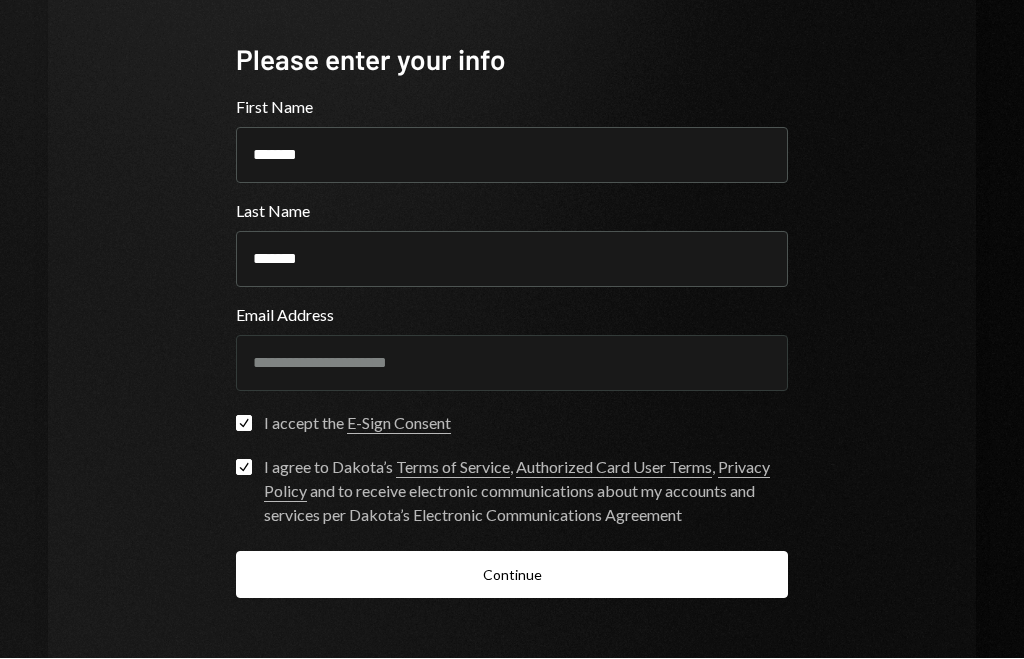click on "Continue" at bounding box center (512, 575) 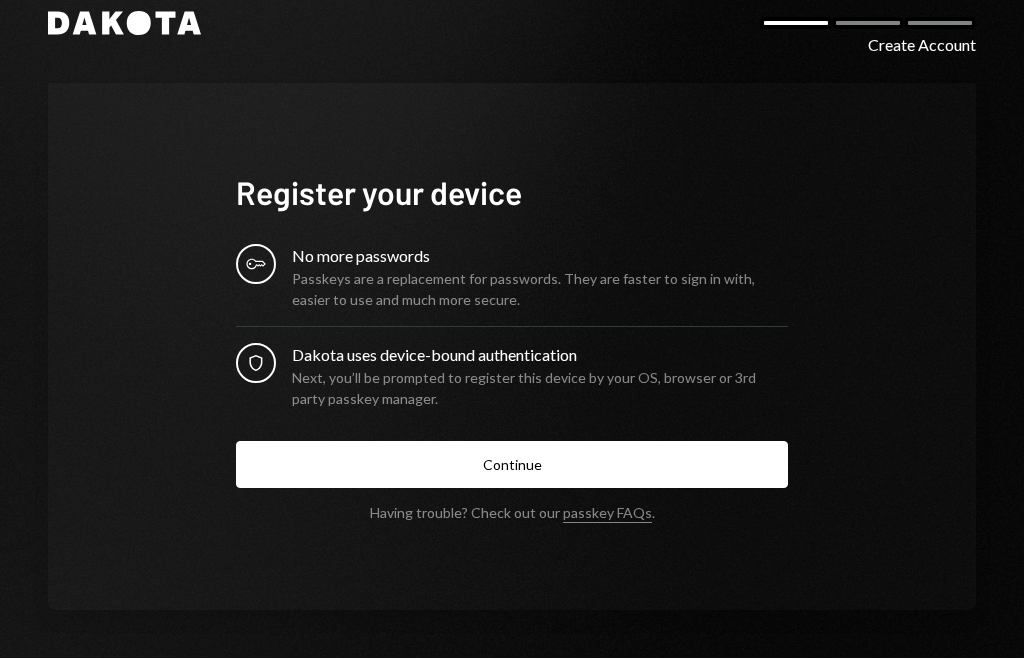 scroll, scrollTop: 22, scrollLeft: 0, axis: vertical 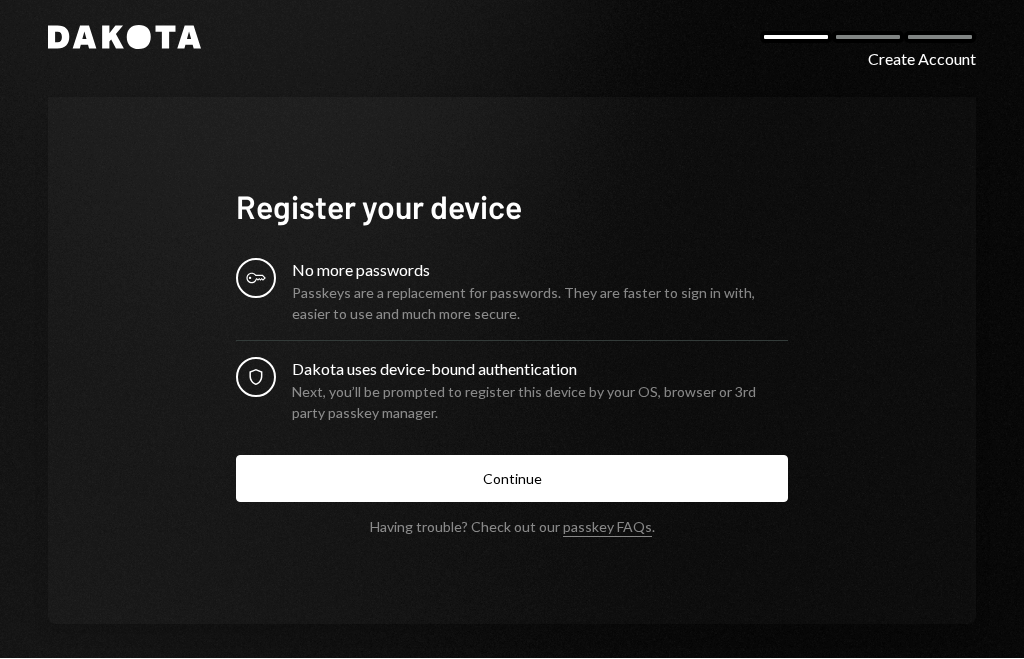 click on "Continue" at bounding box center [512, 479] 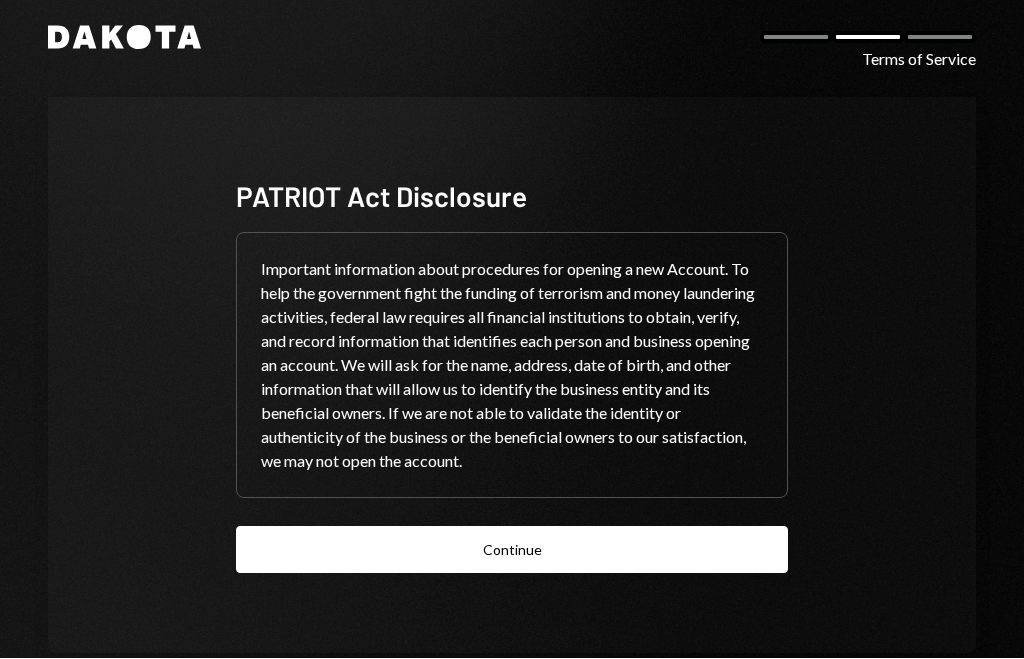 click on "Continue" at bounding box center [512, 550] 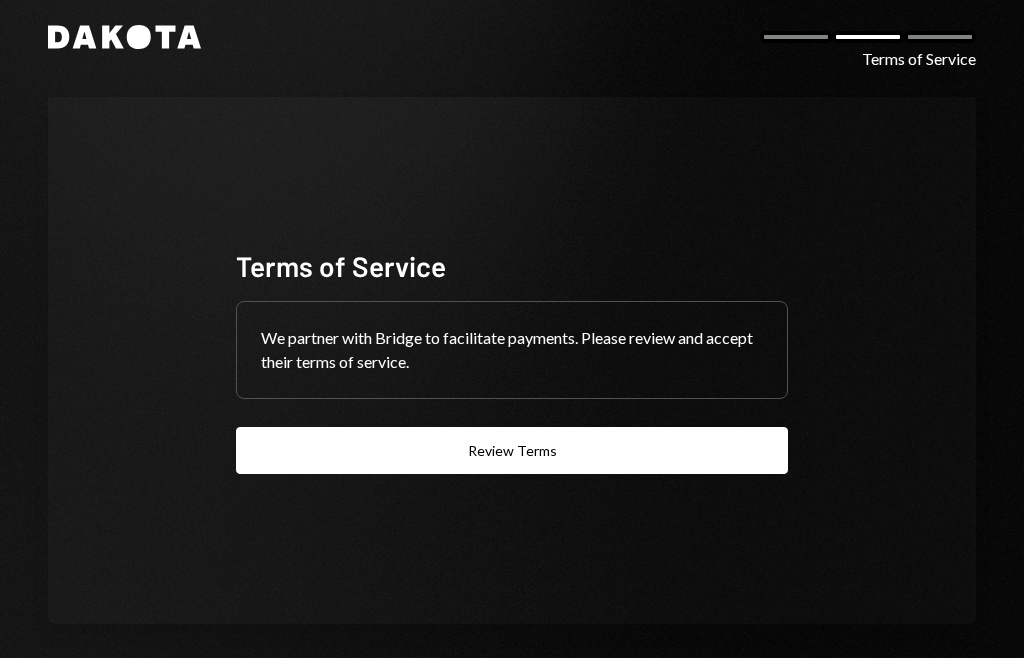 click on "Review Terms" at bounding box center [512, 451] 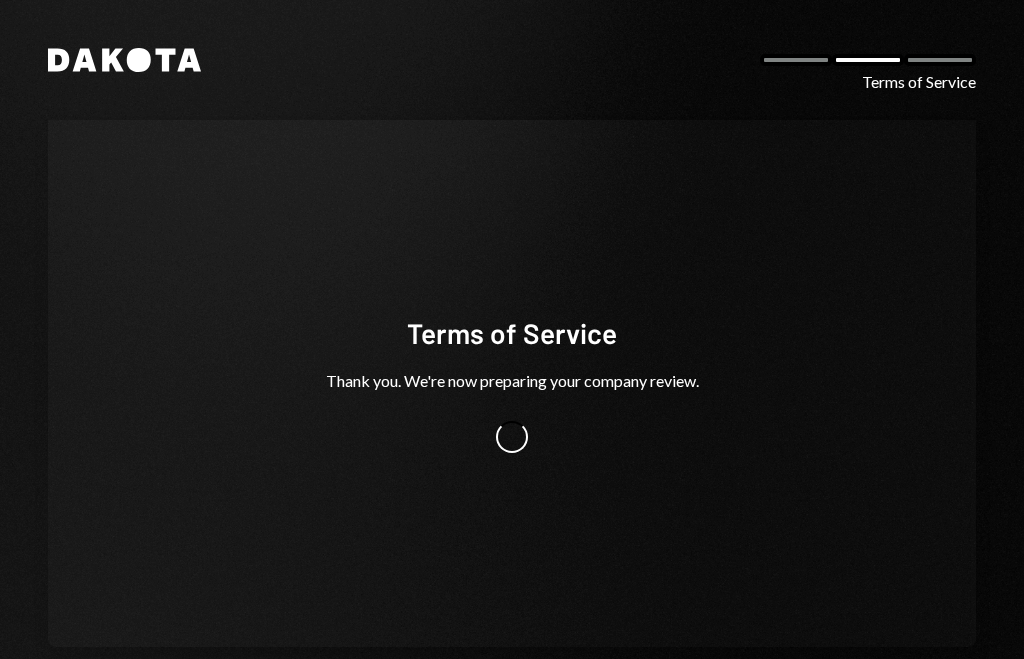 scroll, scrollTop: 0, scrollLeft: 0, axis: both 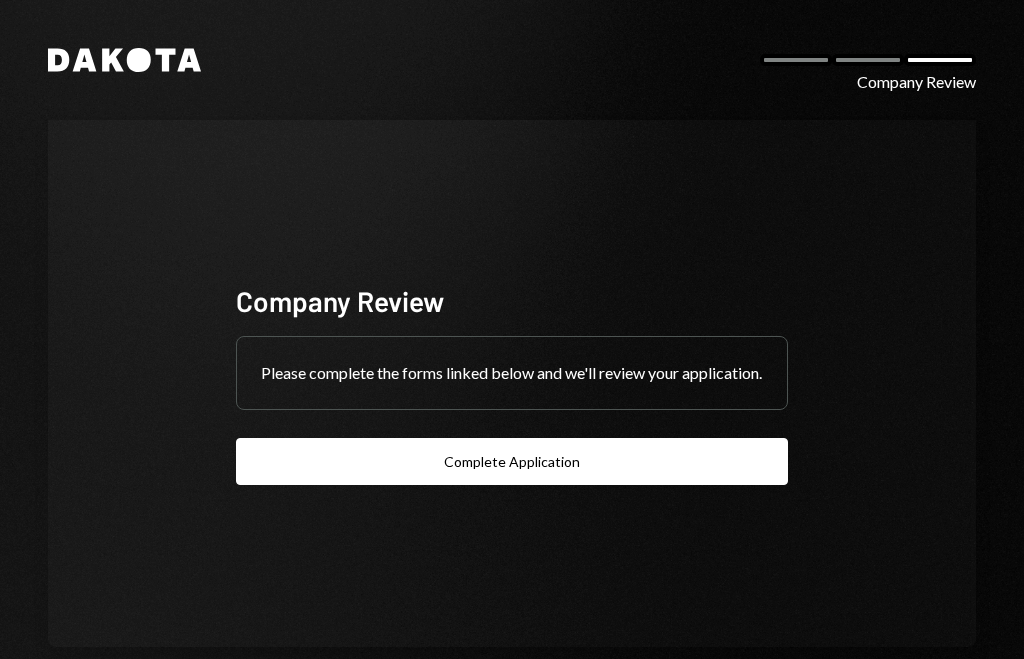 click on "Complete Application" at bounding box center [512, 461] 